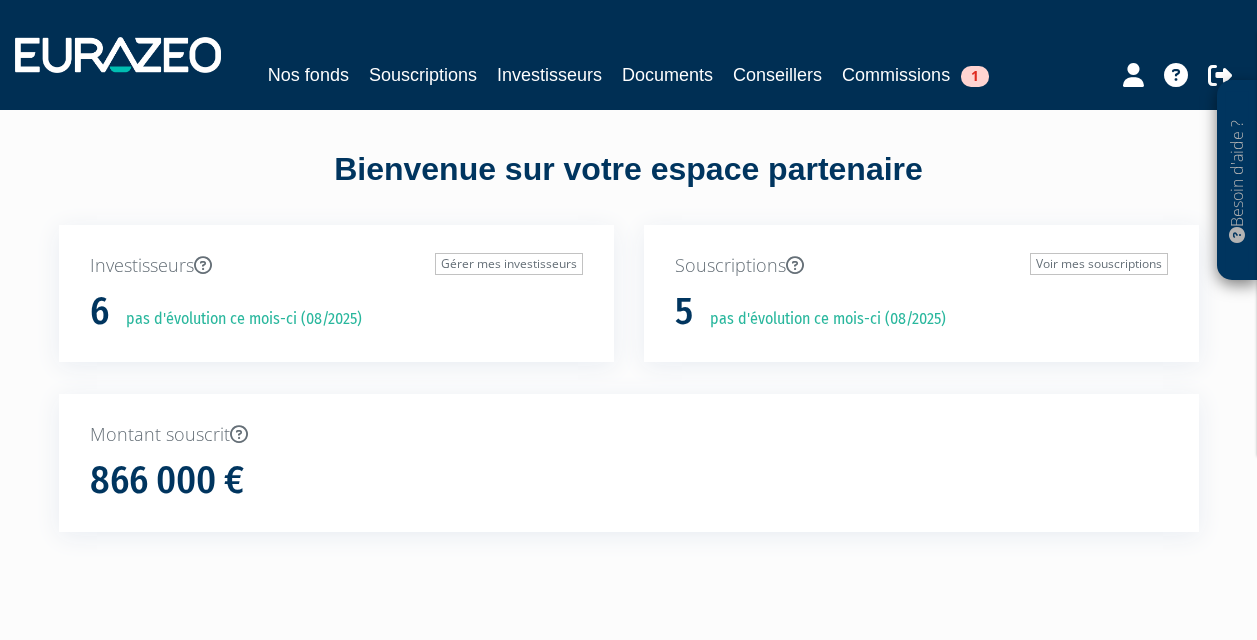 scroll, scrollTop: 0, scrollLeft: 0, axis: both 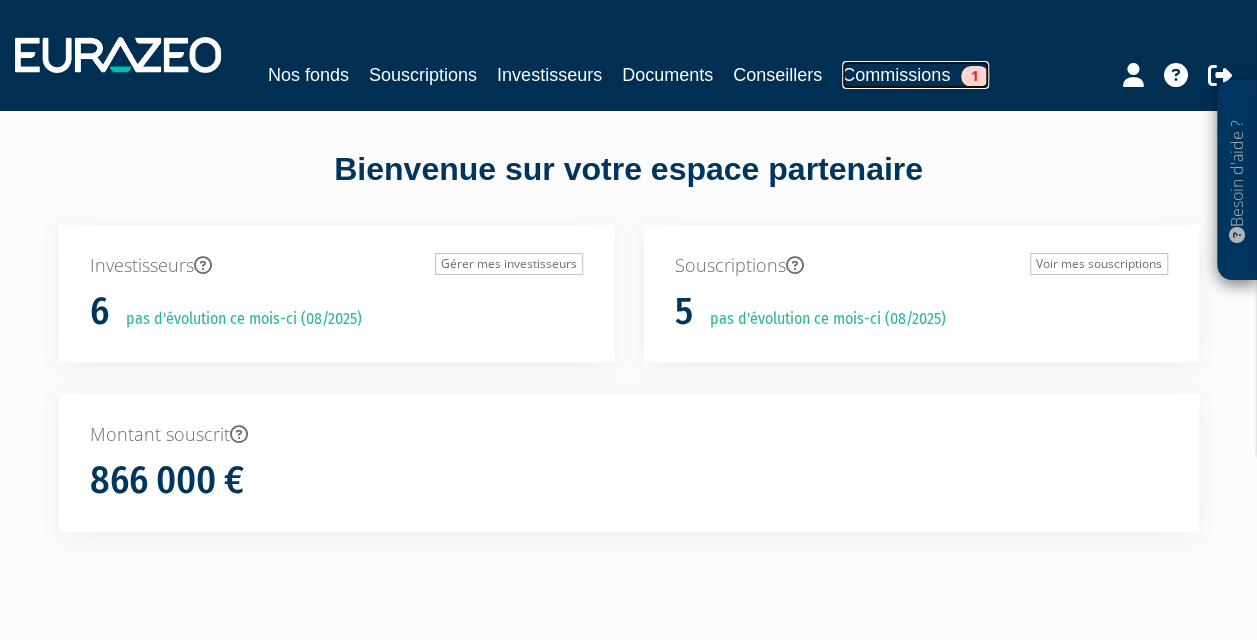 click on "Commissions  1" at bounding box center (915, 75) 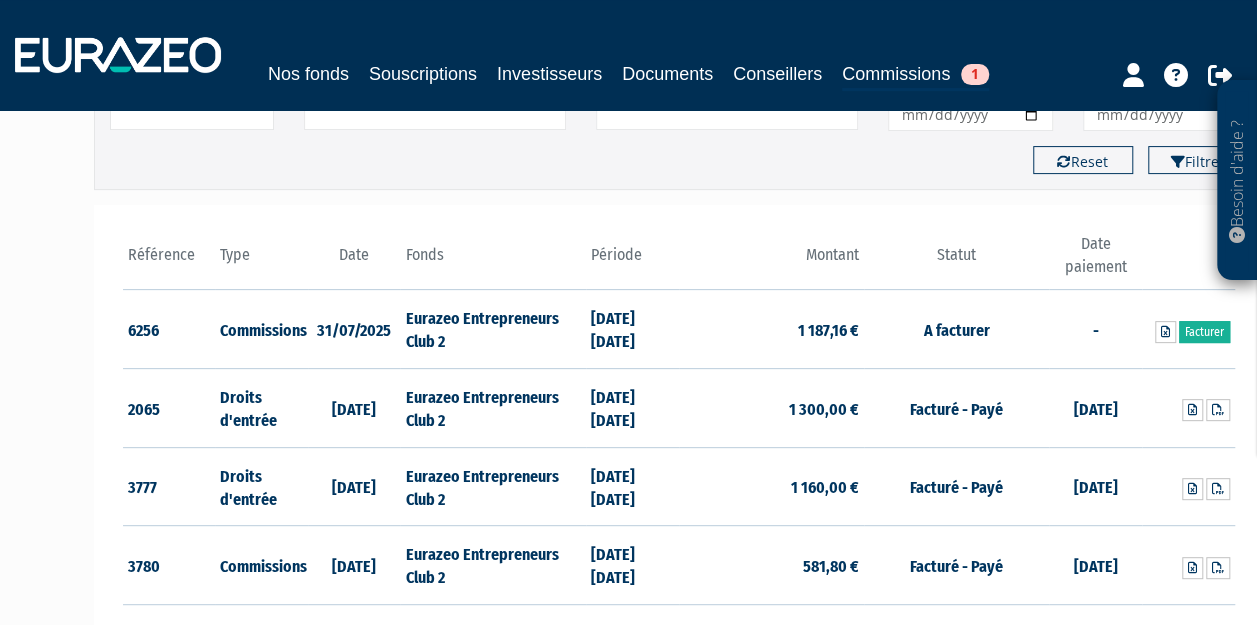 scroll, scrollTop: 191, scrollLeft: 0, axis: vertical 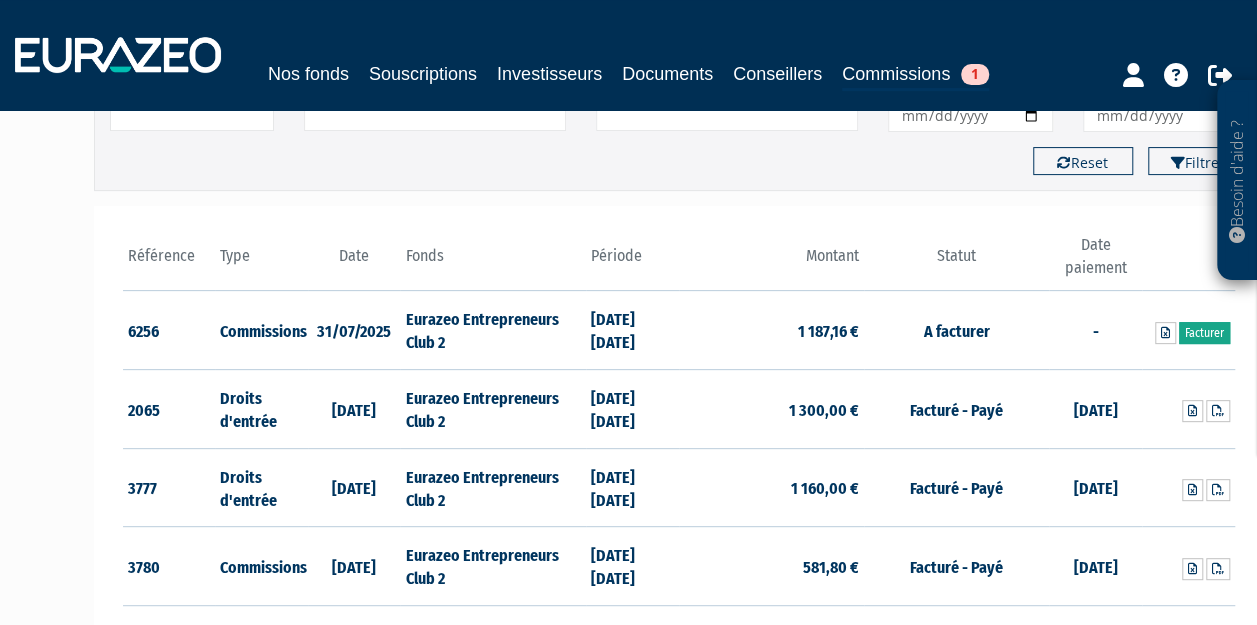 click on "Facturer" at bounding box center [1204, 333] 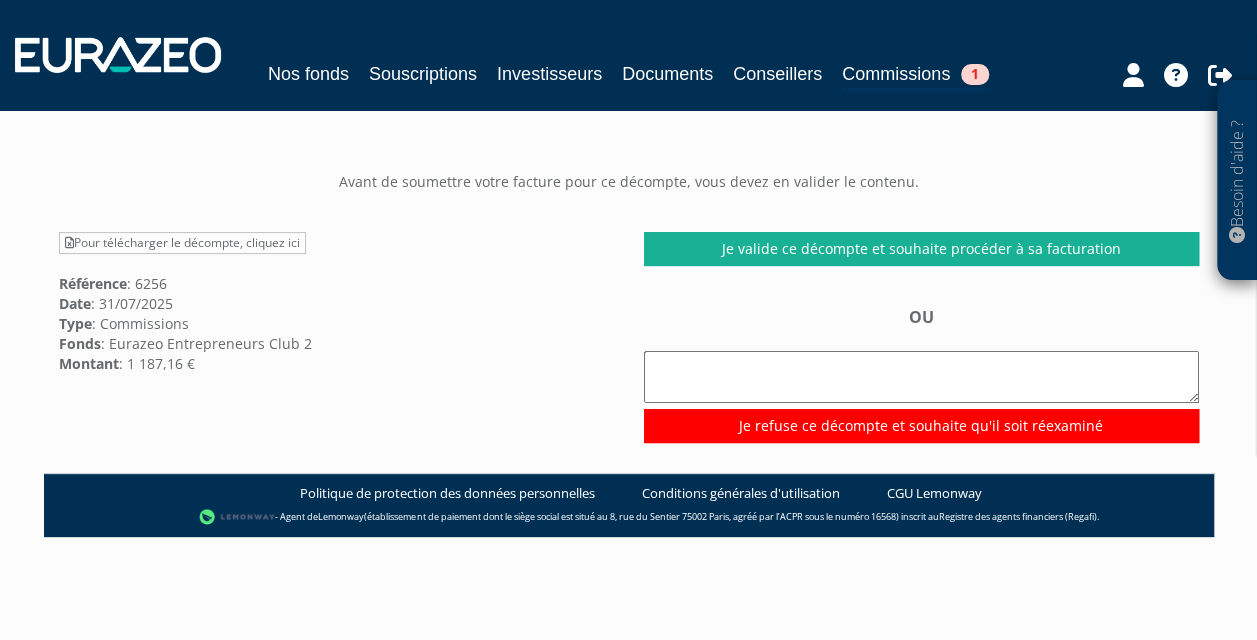 scroll, scrollTop: 96, scrollLeft: 0, axis: vertical 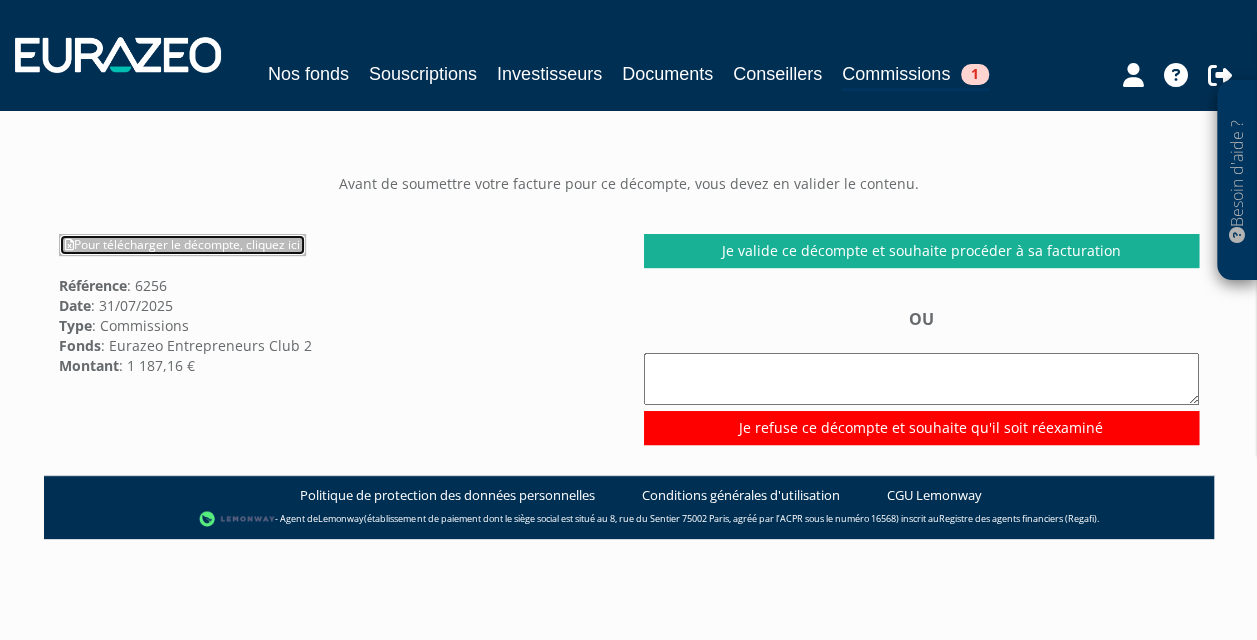 click on "Pour télécharger le décompte, cliquez ici" at bounding box center (182, 245) 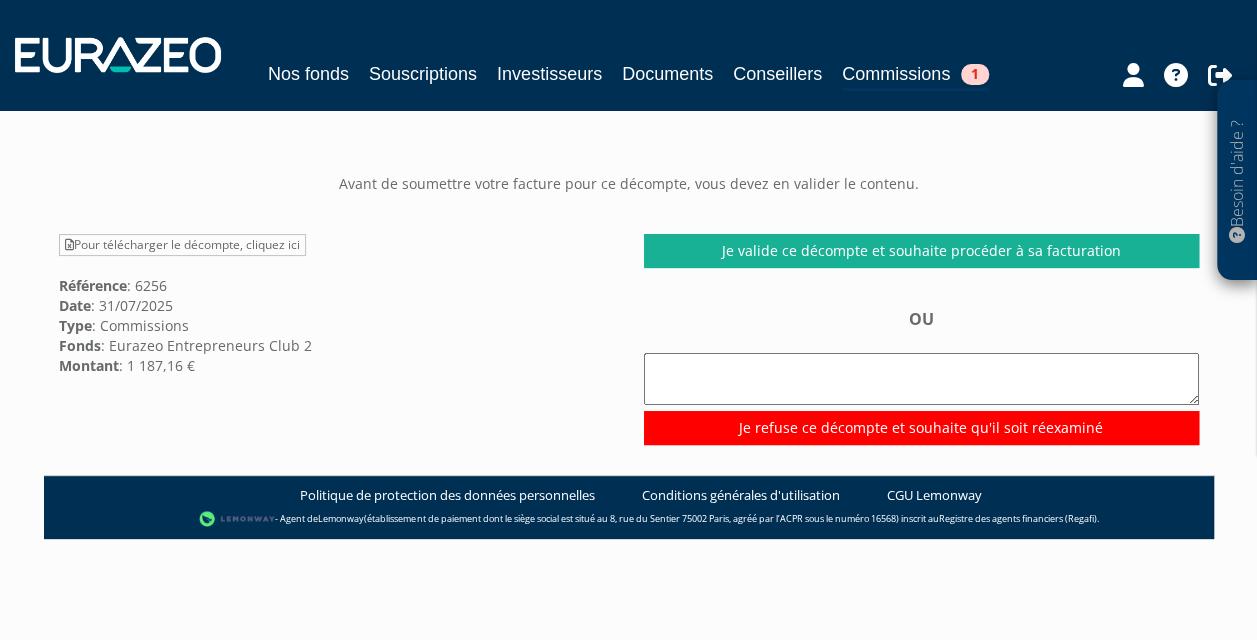 scroll, scrollTop: 0, scrollLeft: 0, axis: both 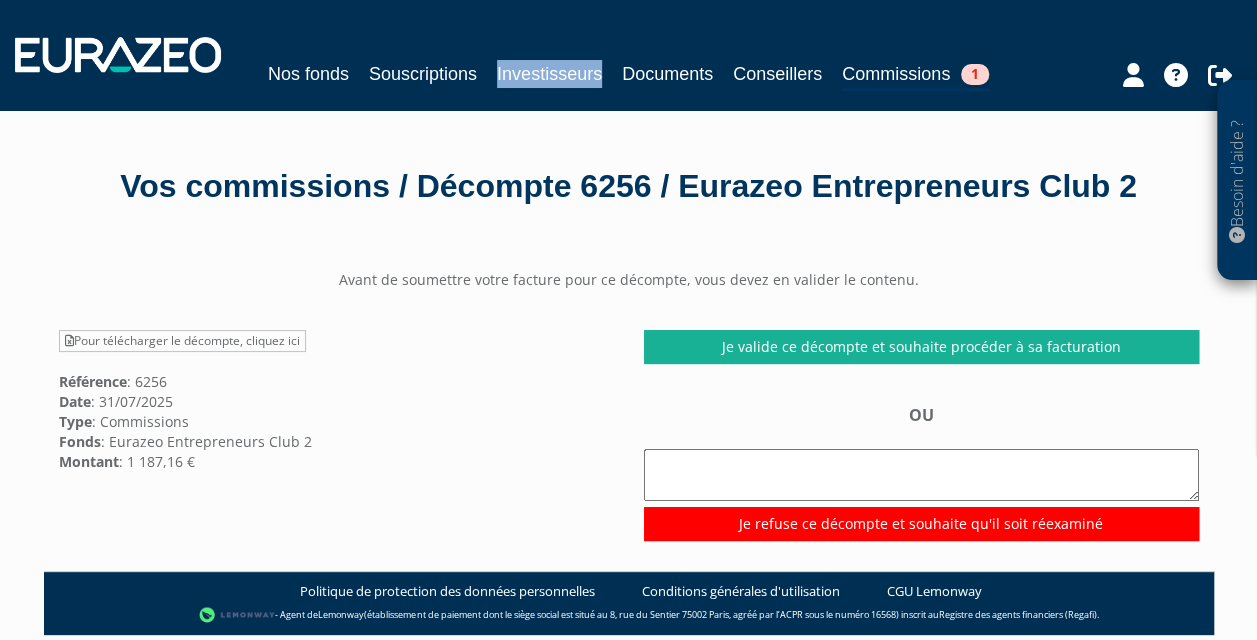 drag, startPoint x: 697, startPoint y: 42, endPoint x: 586, endPoint y: -76, distance: 162.00308 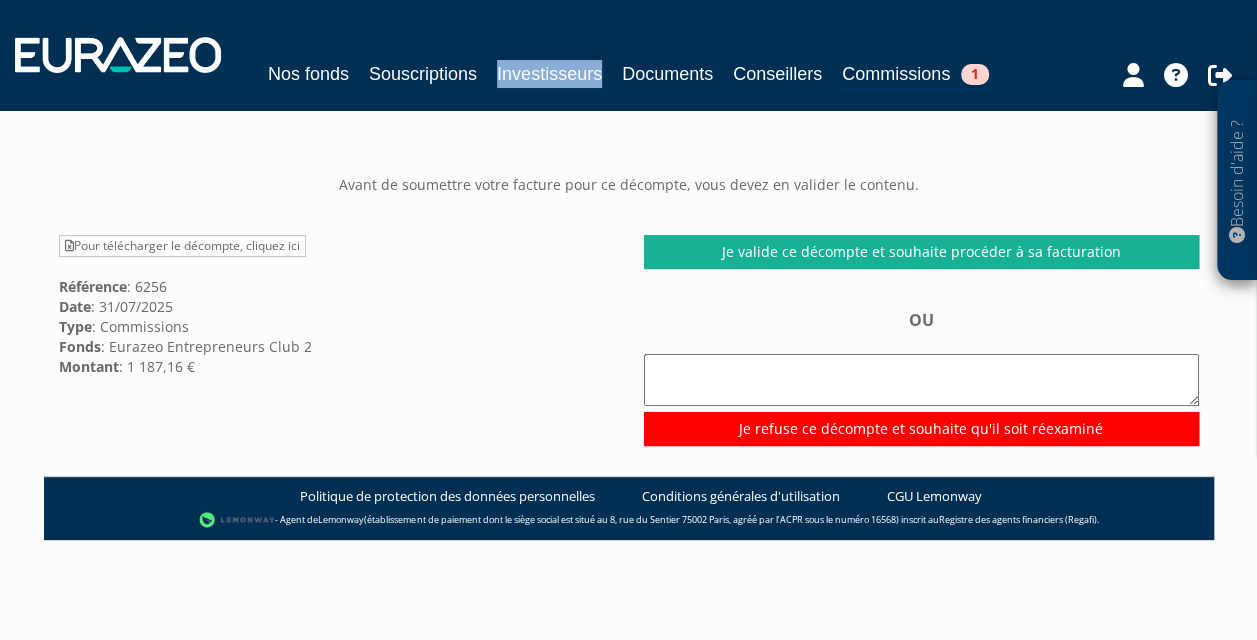 scroll, scrollTop: 94, scrollLeft: 0, axis: vertical 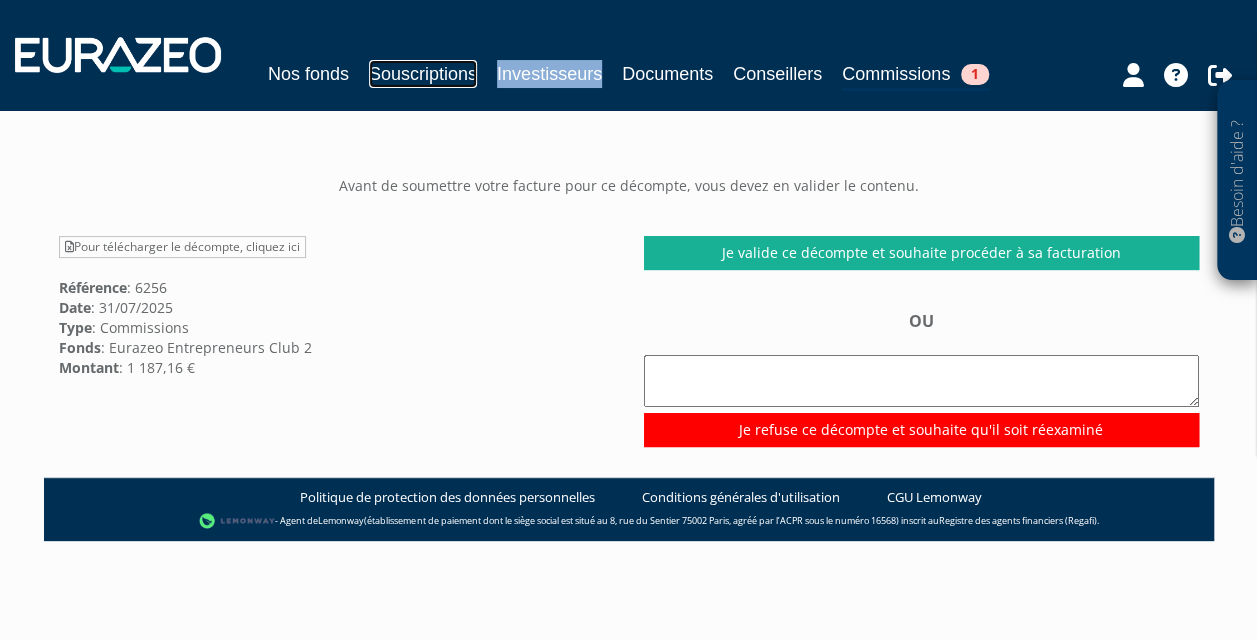 click on "Souscriptions" at bounding box center [423, 74] 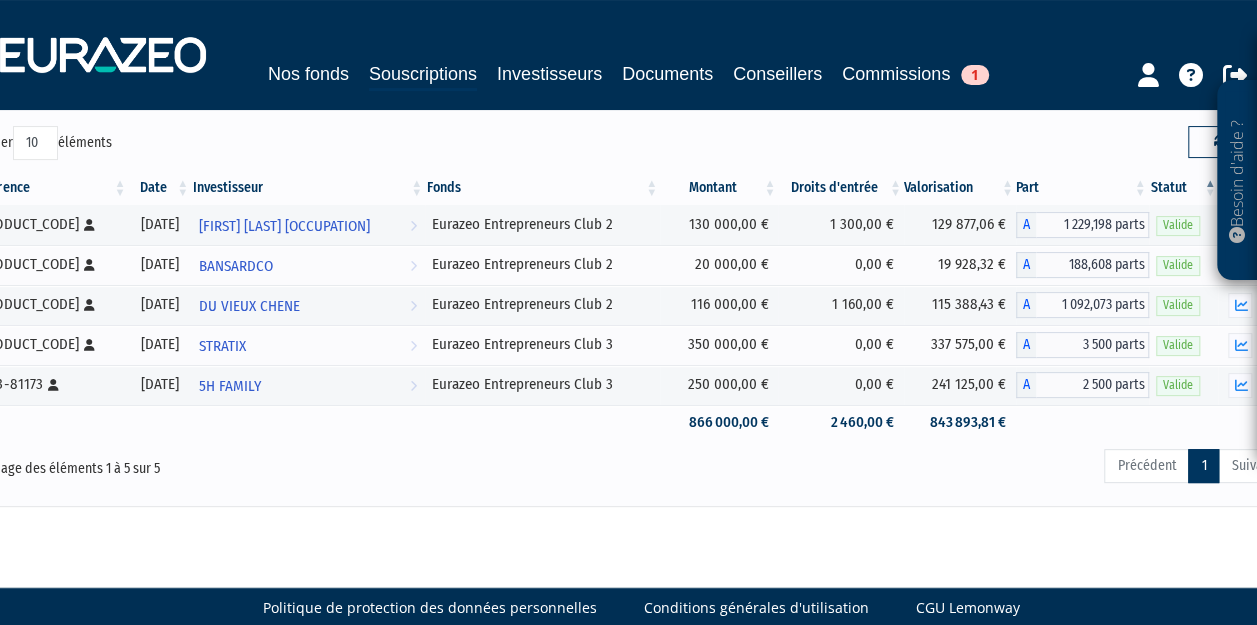scroll, scrollTop: 141, scrollLeft: 0, axis: vertical 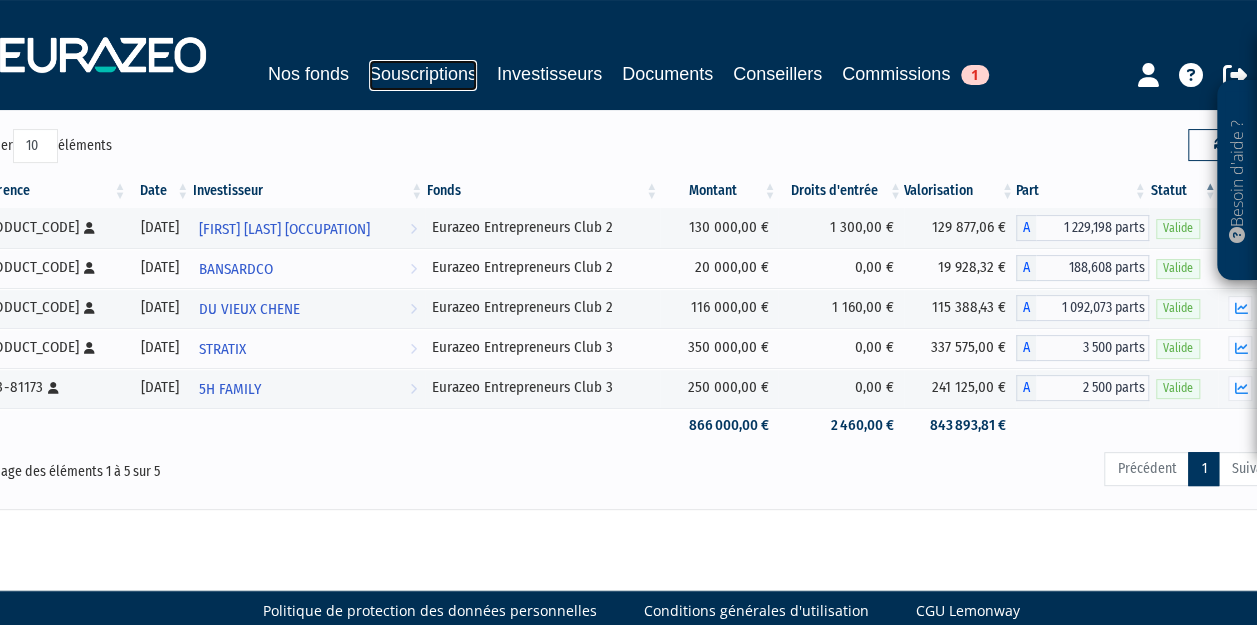 click on "Souscriptions" at bounding box center [423, 75] 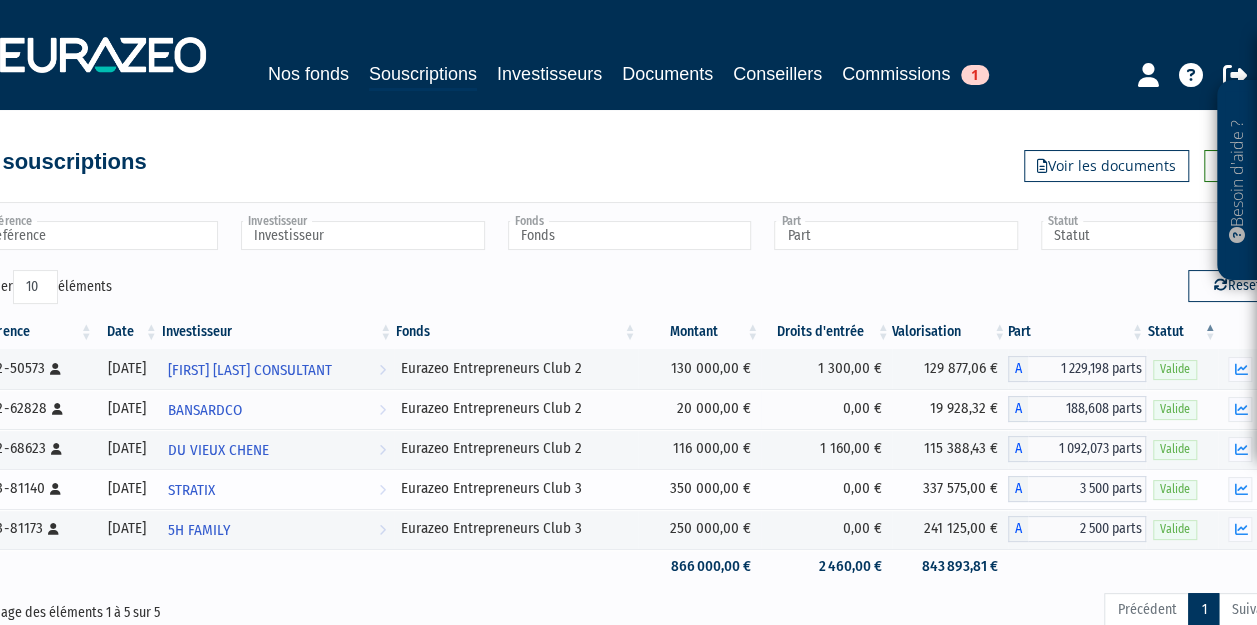 scroll, scrollTop: 0, scrollLeft: 0, axis: both 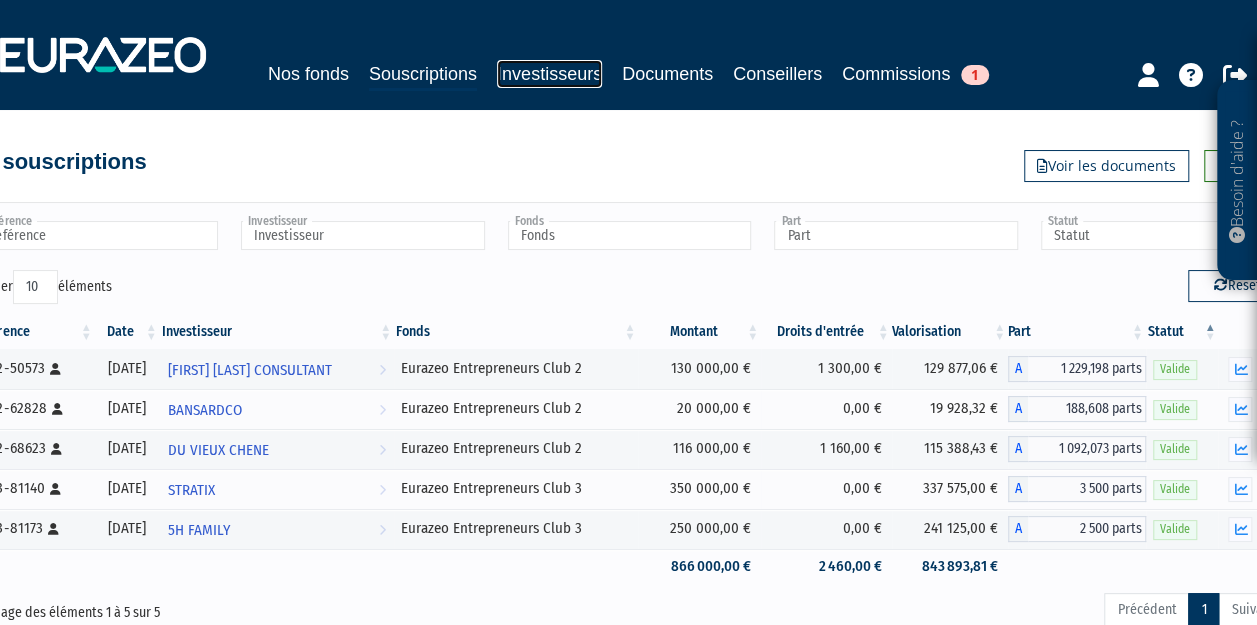 click on "Investisseurs" at bounding box center [549, 74] 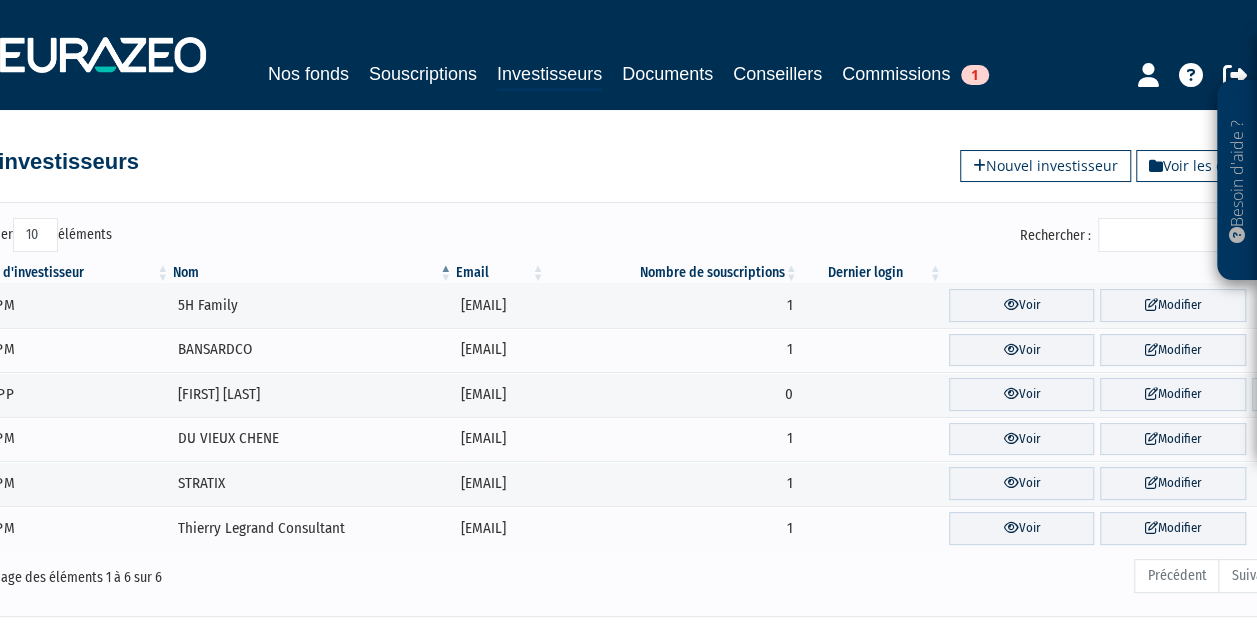 scroll, scrollTop: 0, scrollLeft: 1, axis: horizontal 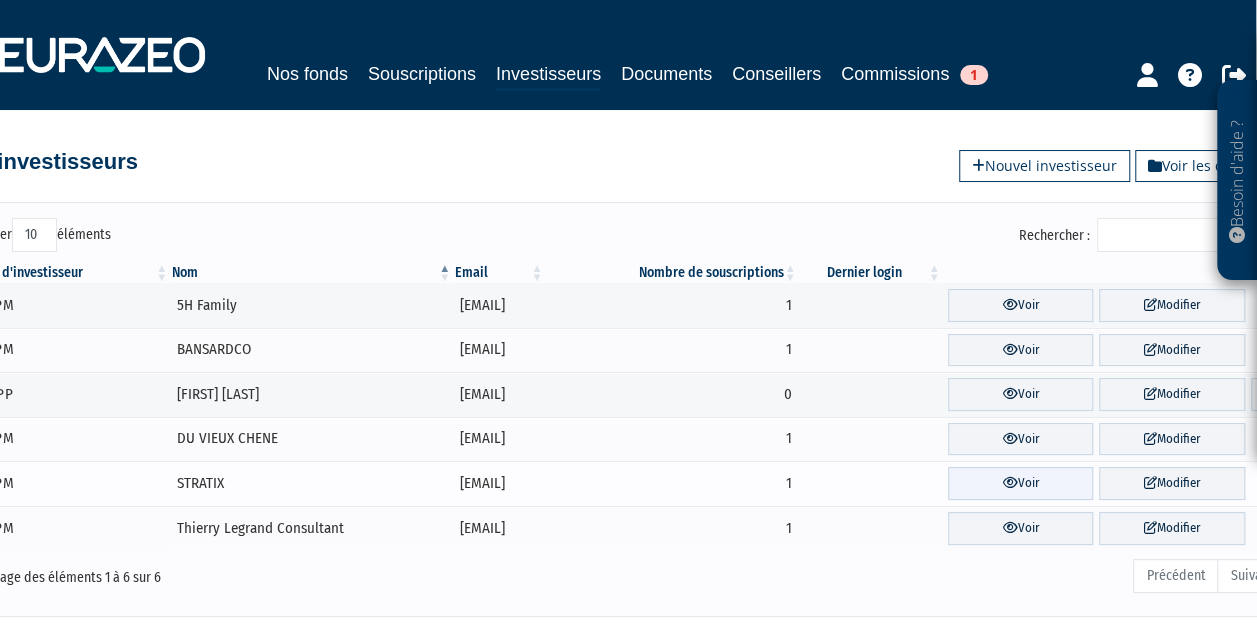 click on "Voir" at bounding box center (1020, 483) 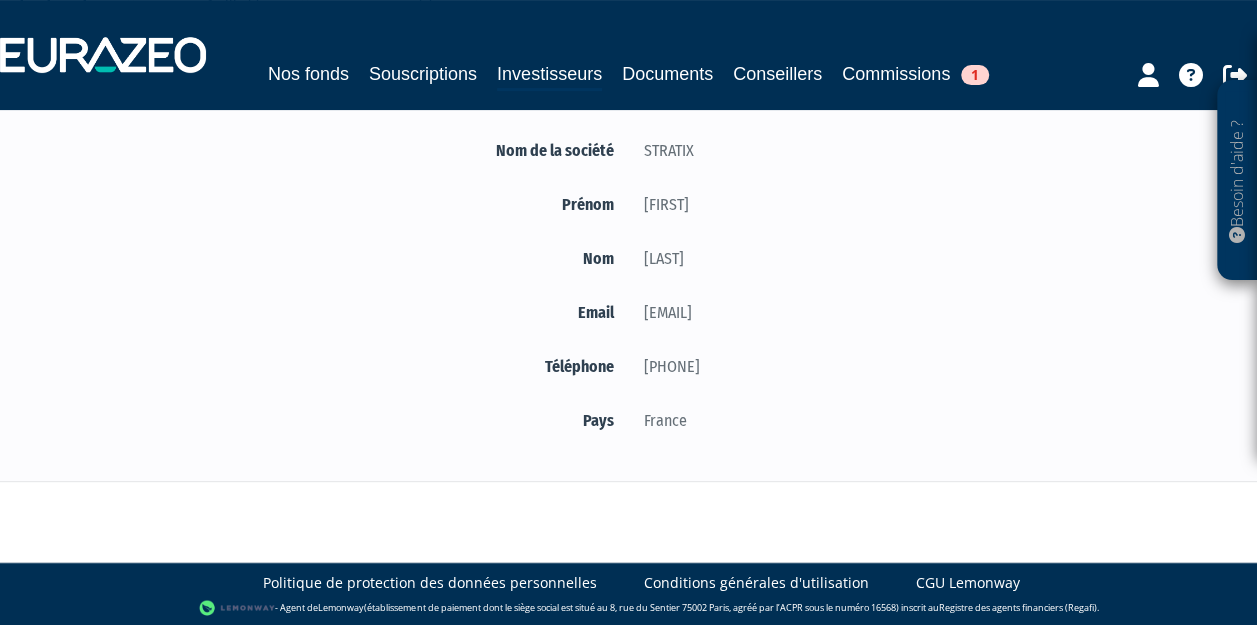 scroll, scrollTop: 0, scrollLeft: 0, axis: both 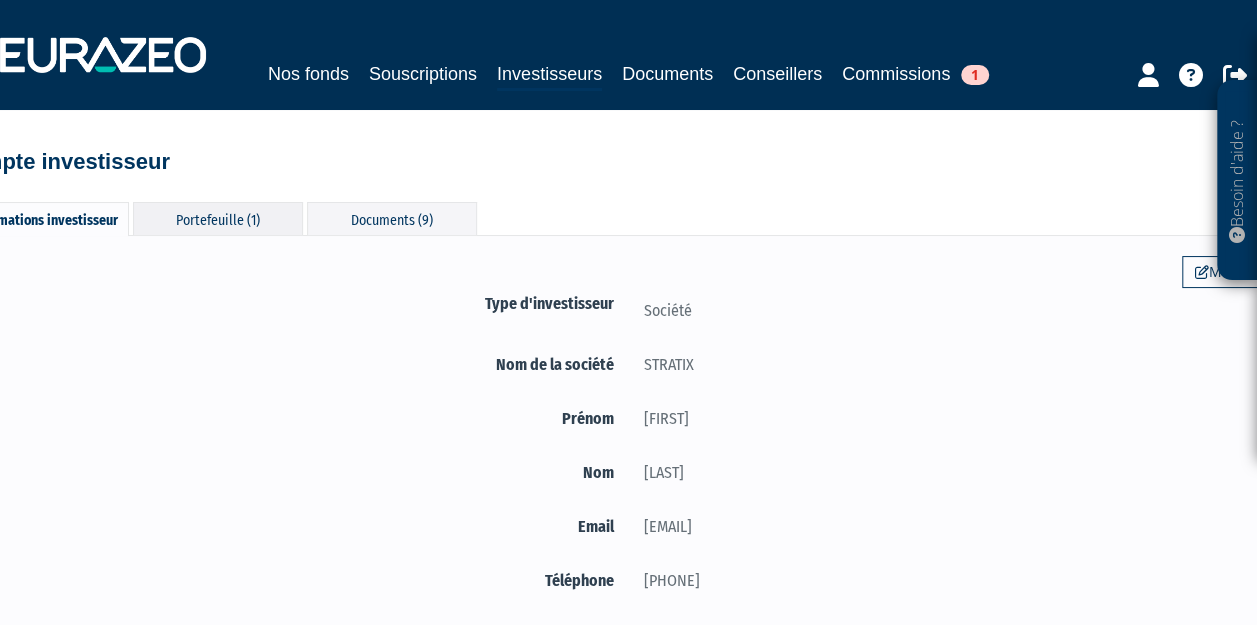 click on "Portefeuille (1)" at bounding box center [218, 218] 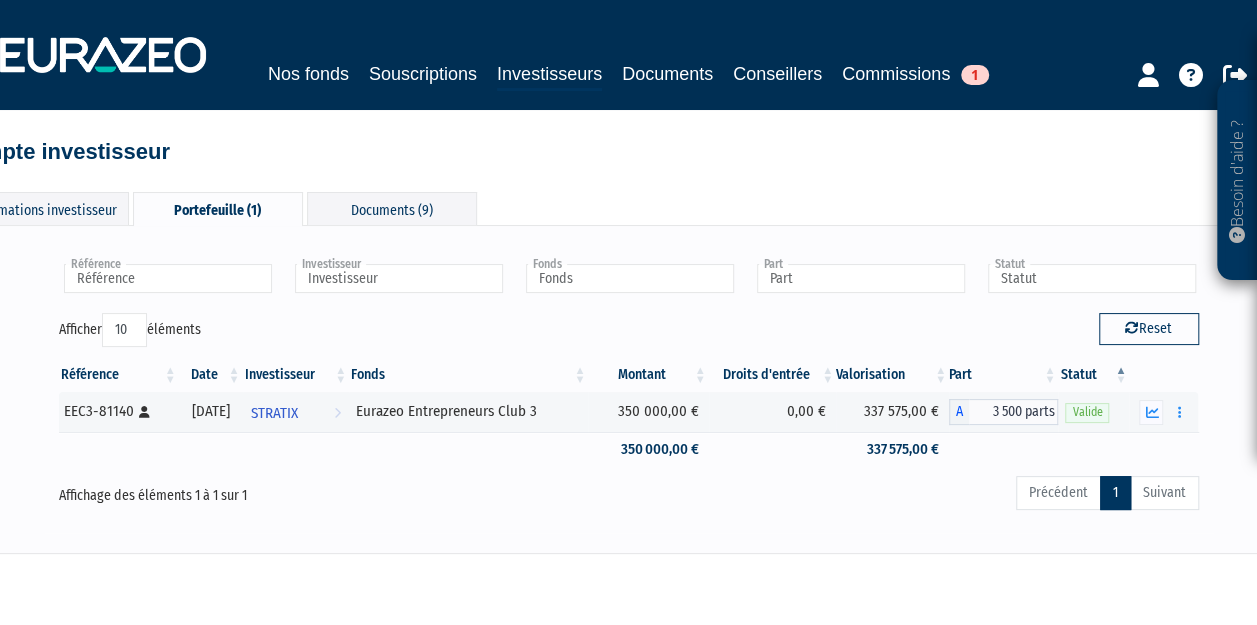 scroll, scrollTop: 0, scrollLeft: 0, axis: both 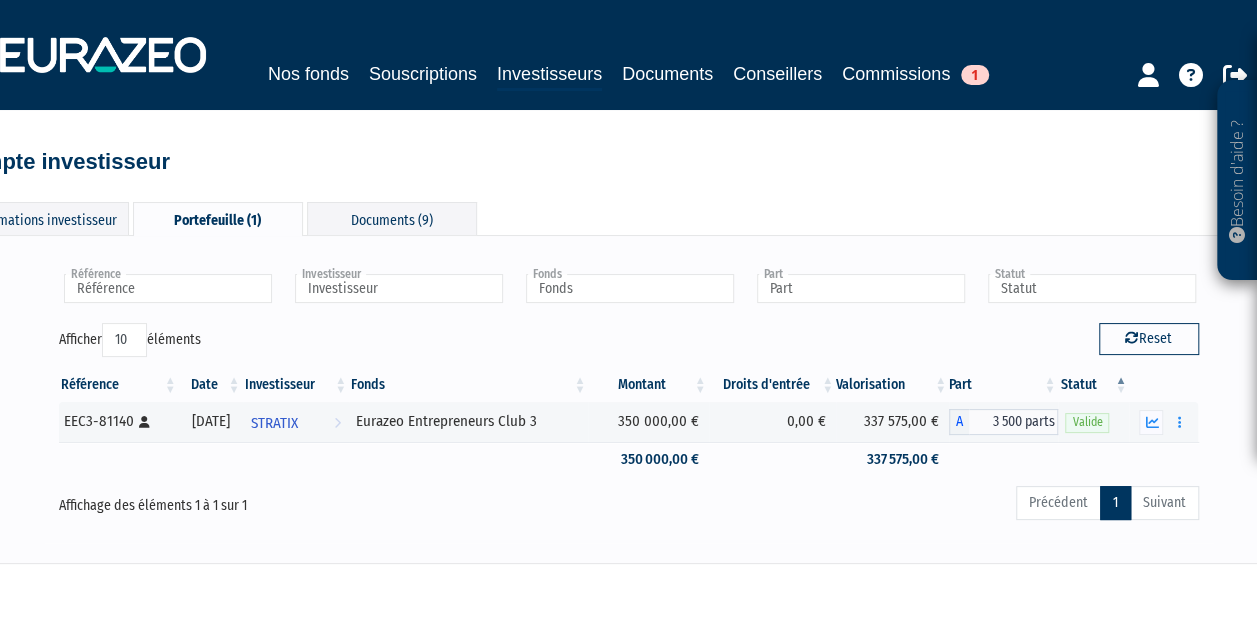click on "Précédent 1 Suivant" at bounding box center (872, 506) 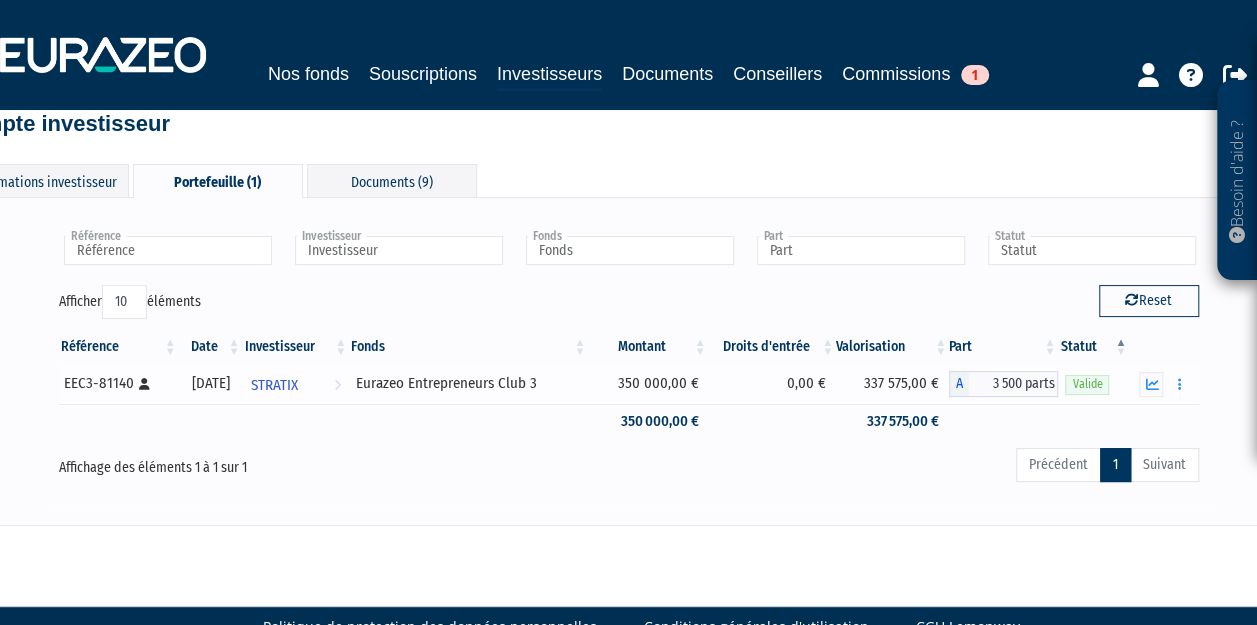 scroll, scrollTop: 0, scrollLeft: 0, axis: both 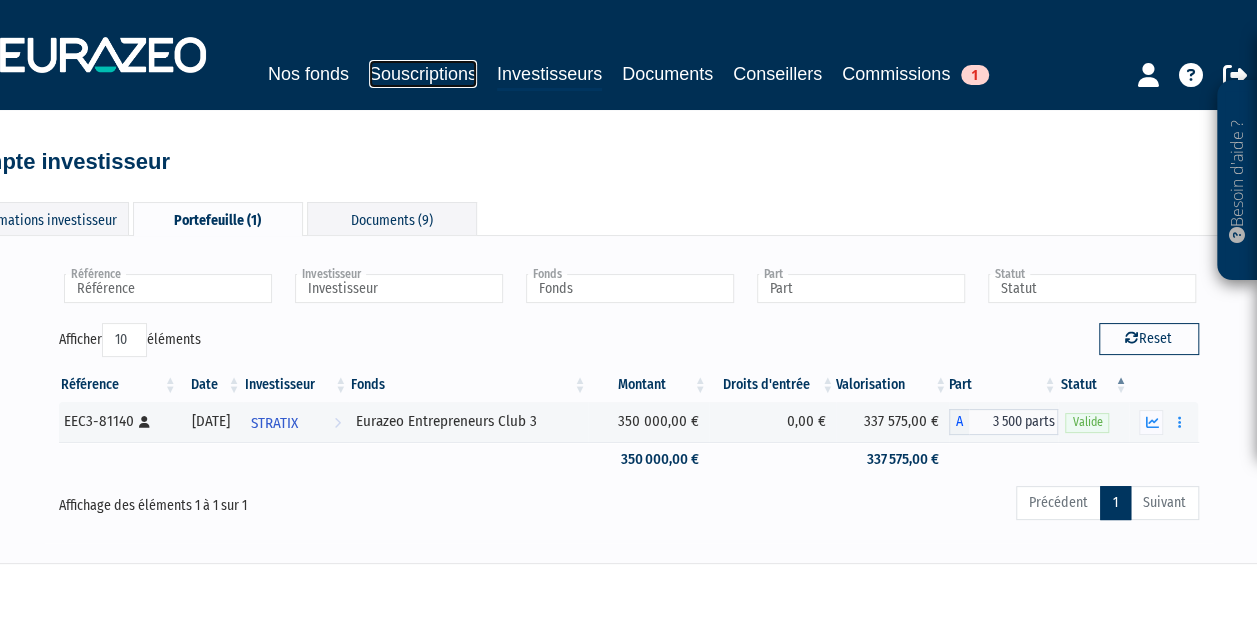 click on "Souscriptions" at bounding box center [423, 74] 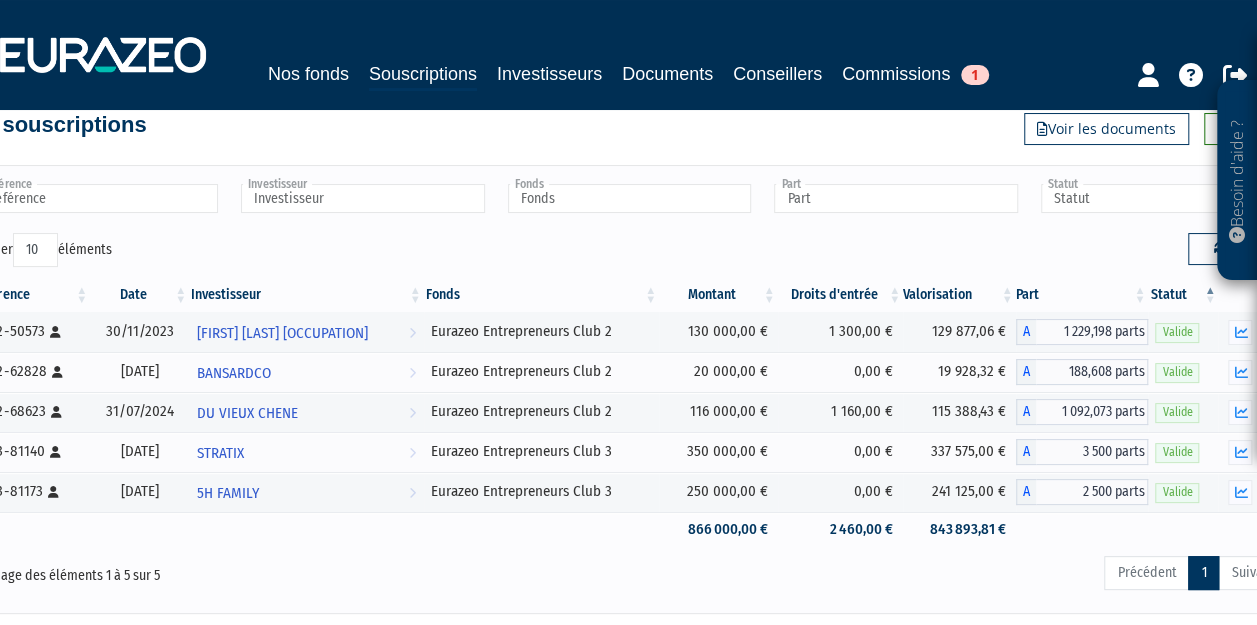 scroll, scrollTop: 32, scrollLeft: 0, axis: vertical 